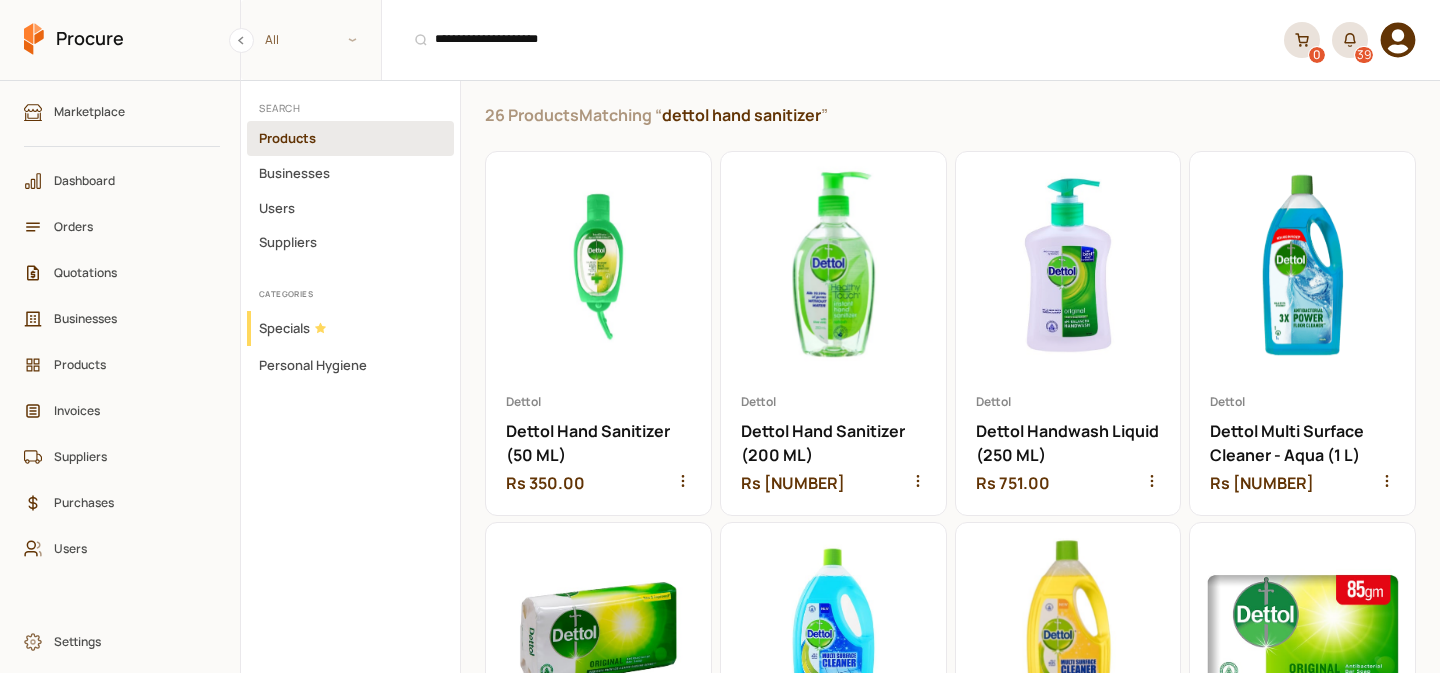 click on "Quotations" at bounding box center [122, 273] 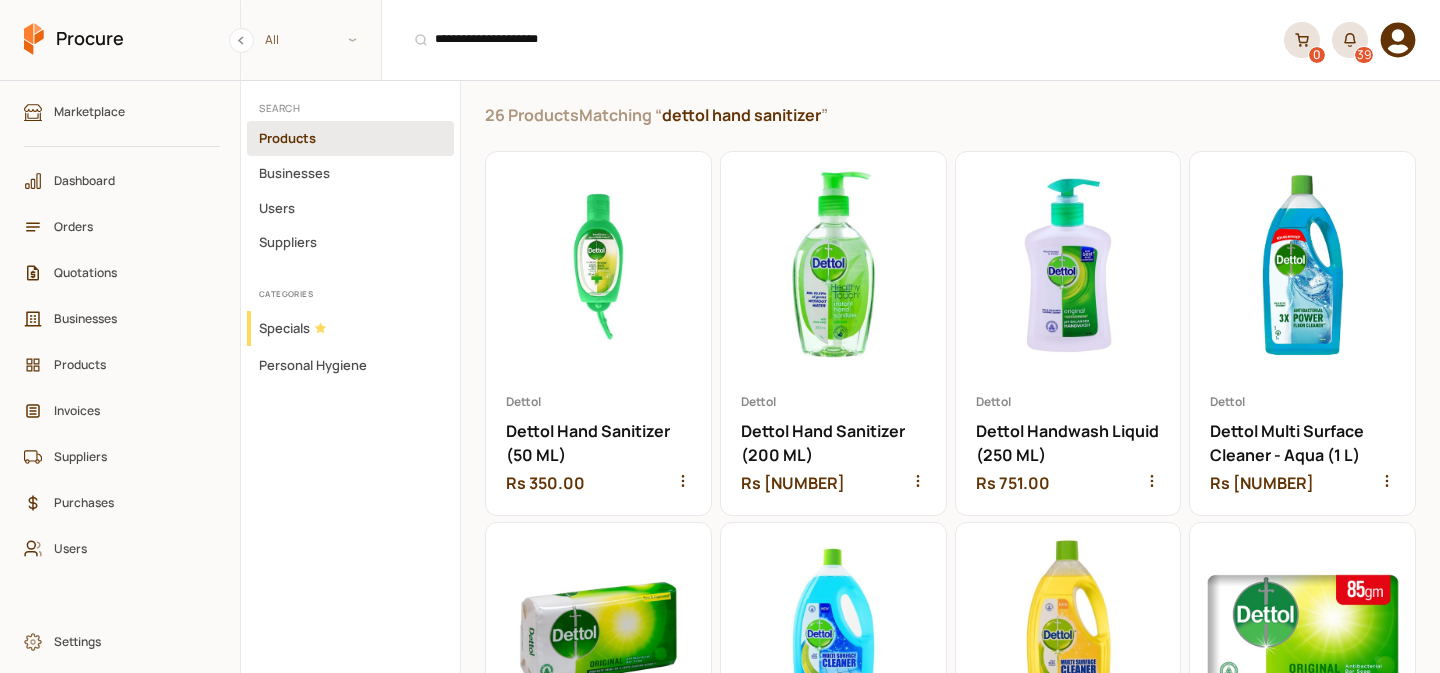 scroll, scrollTop: 0, scrollLeft: 0, axis: both 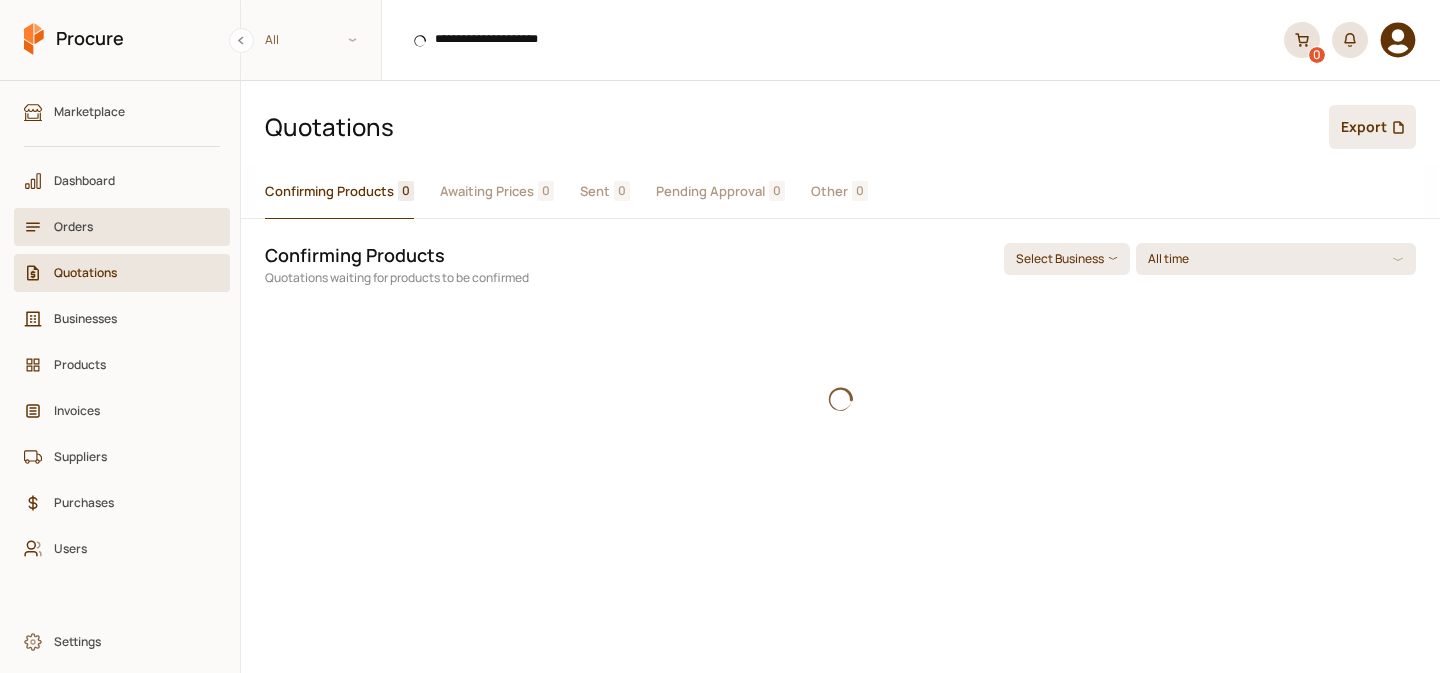 click on "Orders" at bounding box center (122, 227) 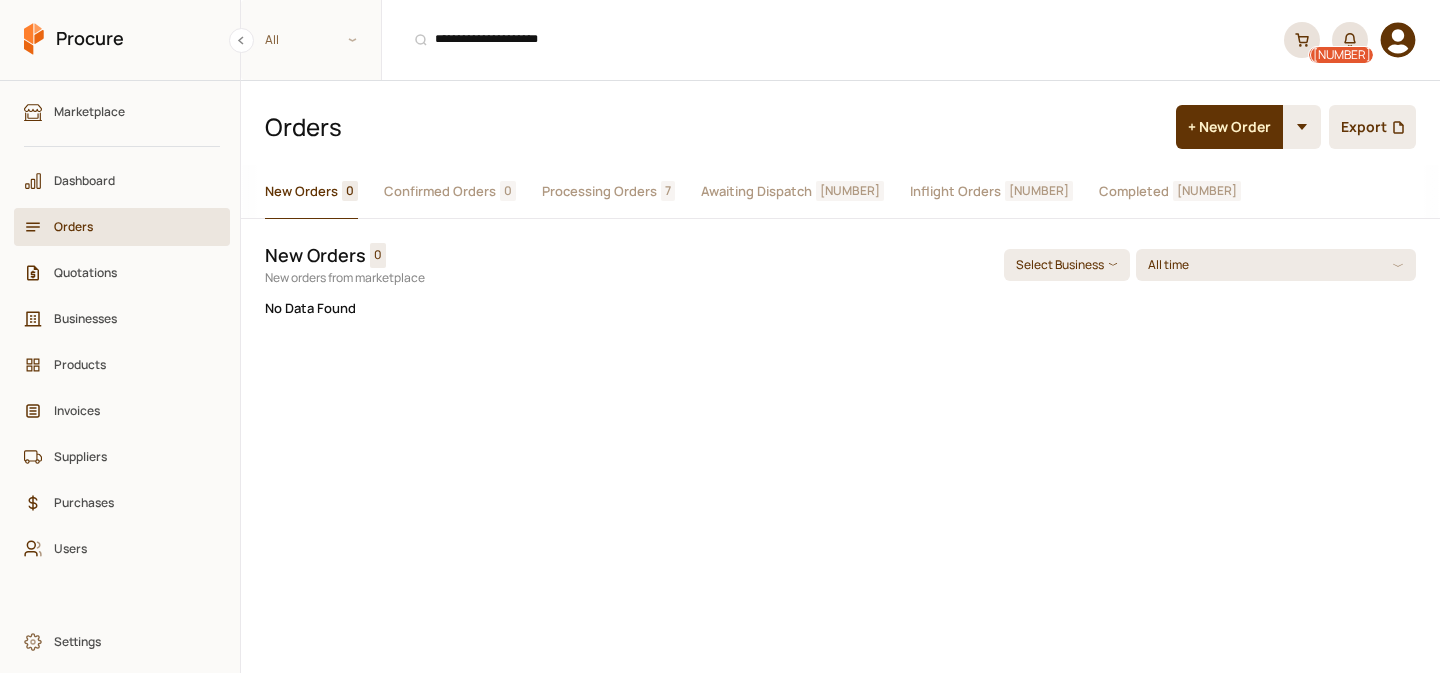 click on "Completed" at bounding box center (1134, 191) 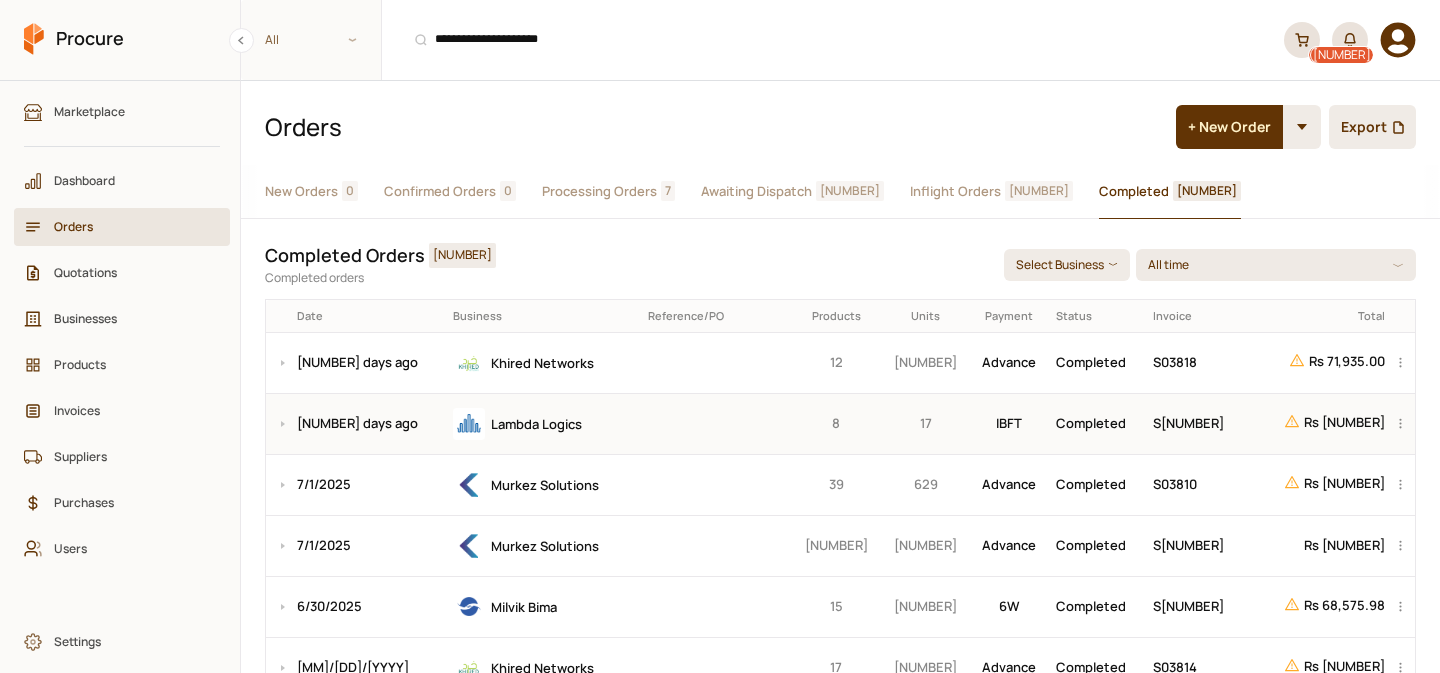 click at bounding box center (716, 423) 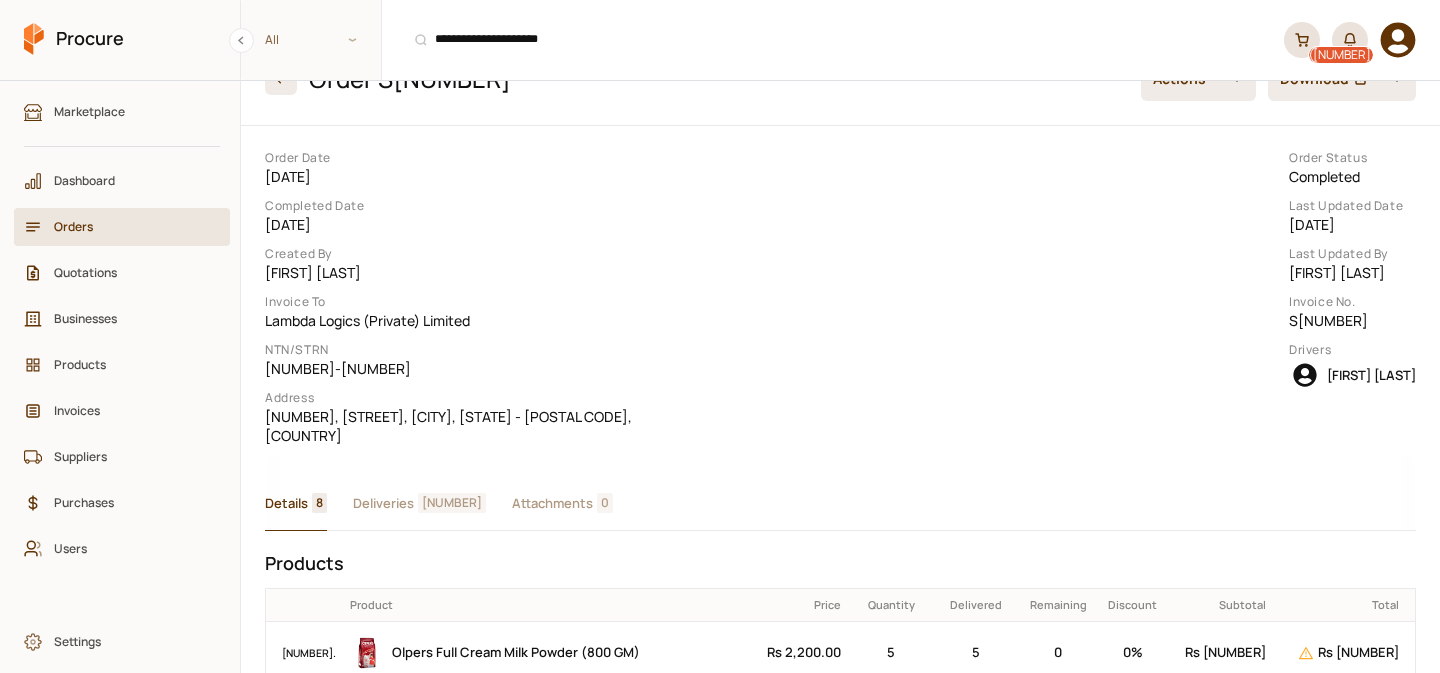 scroll, scrollTop: 0, scrollLeft: 0, axis: both 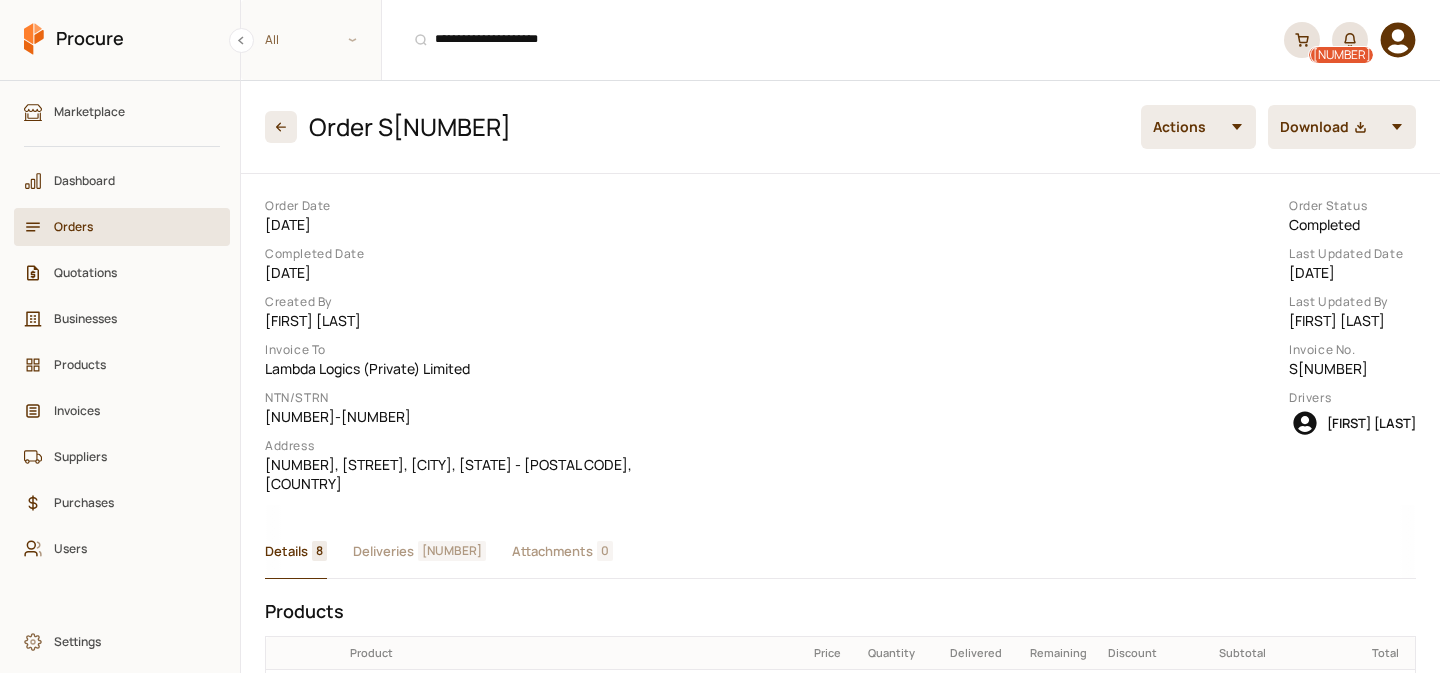 click on "Orders" at bounding box center [129, 226] 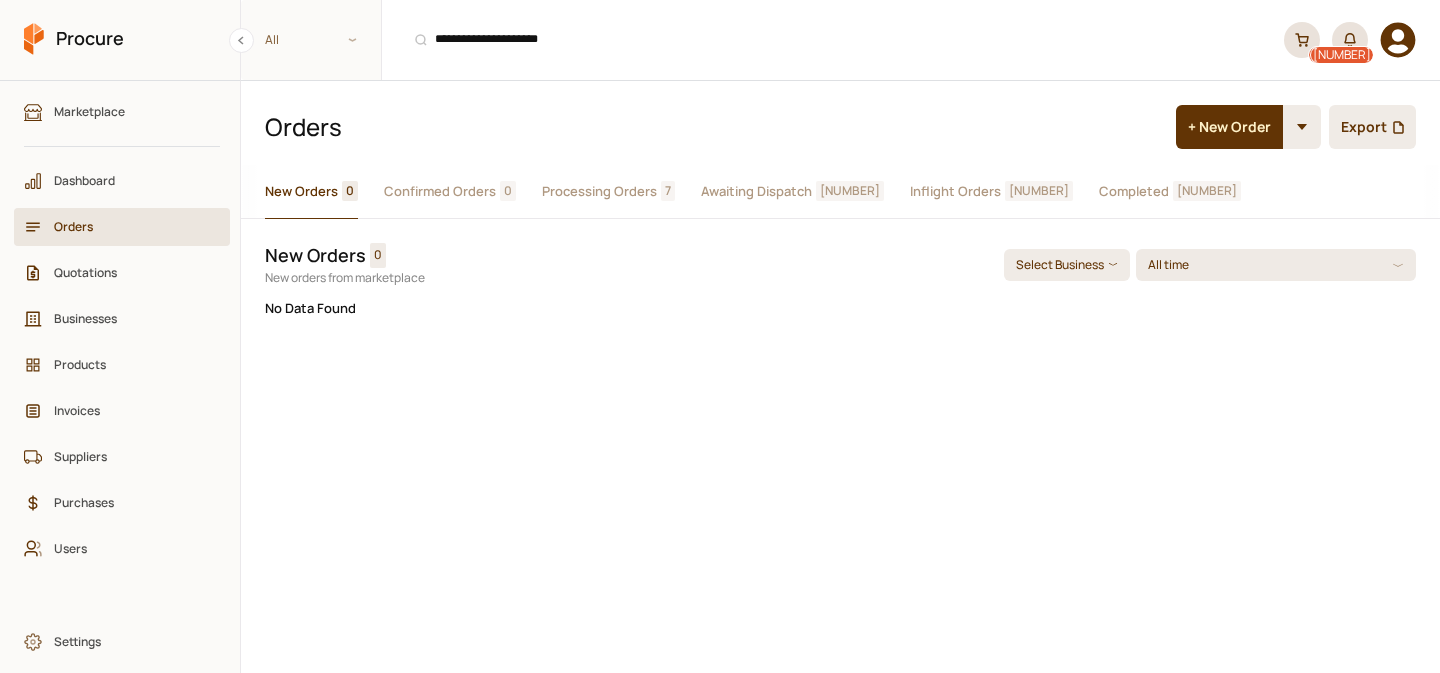 click on "Completed" at bounding box center (1134, 191) 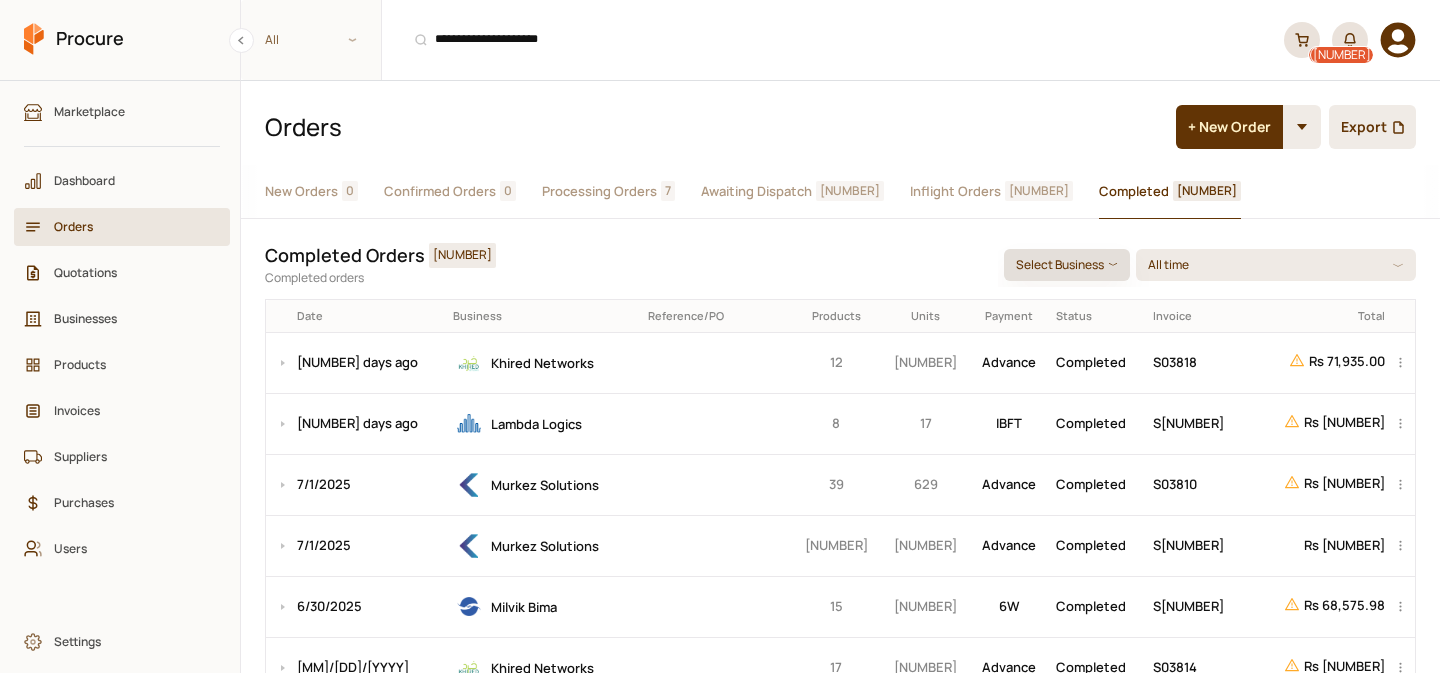 click on "Select Business" at bounding box center [1067, 265] 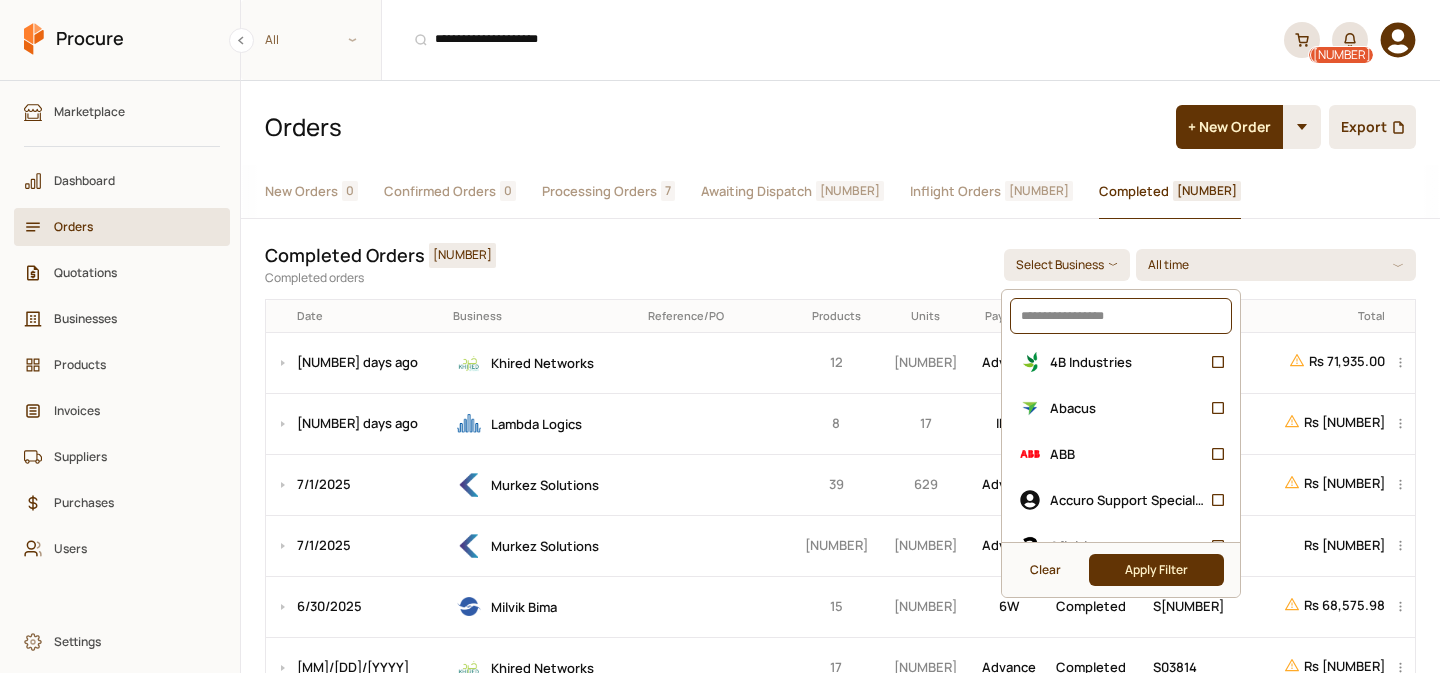 click 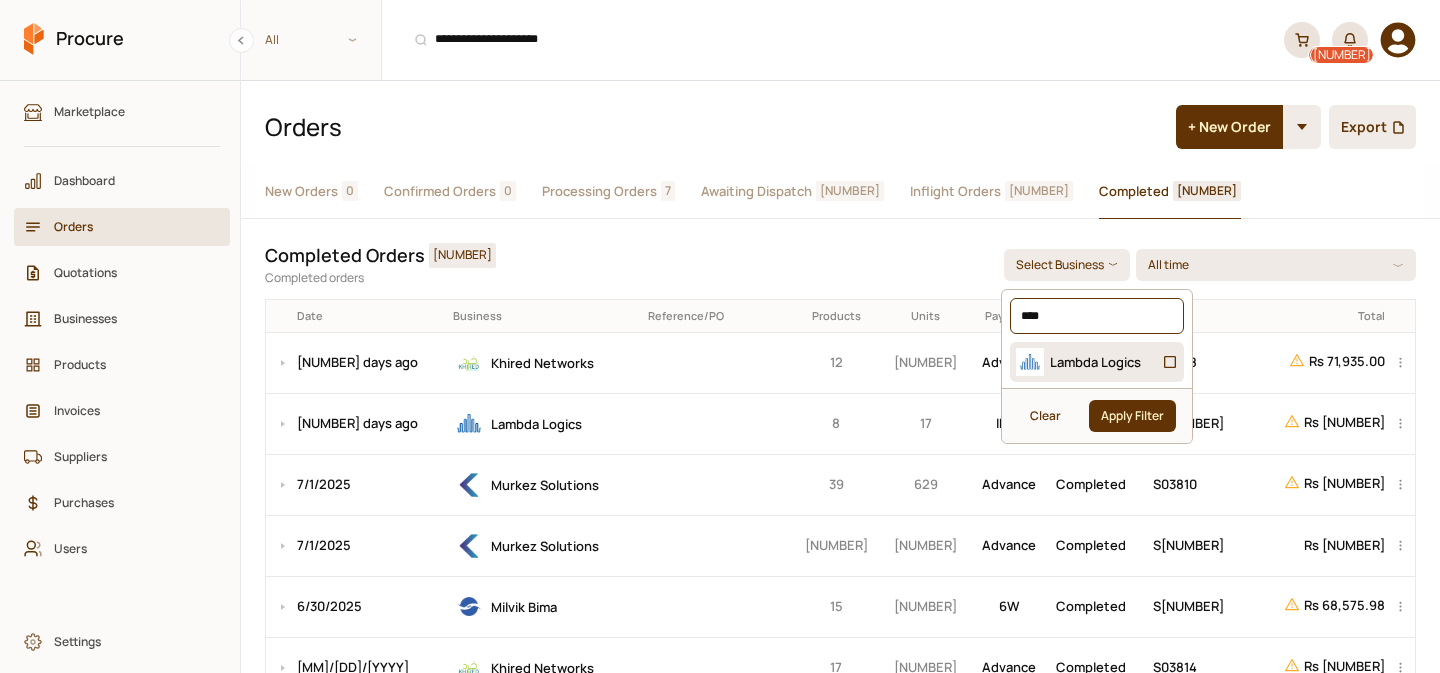 type on "****" 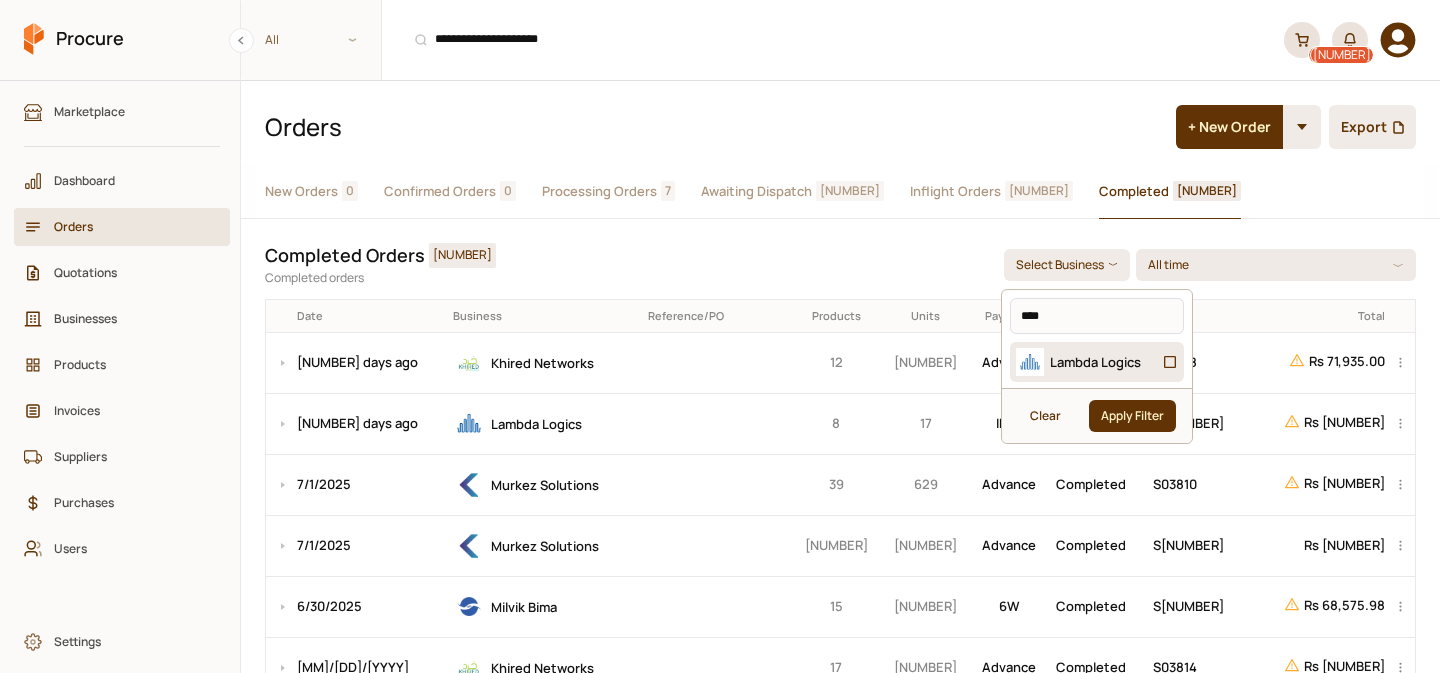 click on "Lambda Logics" 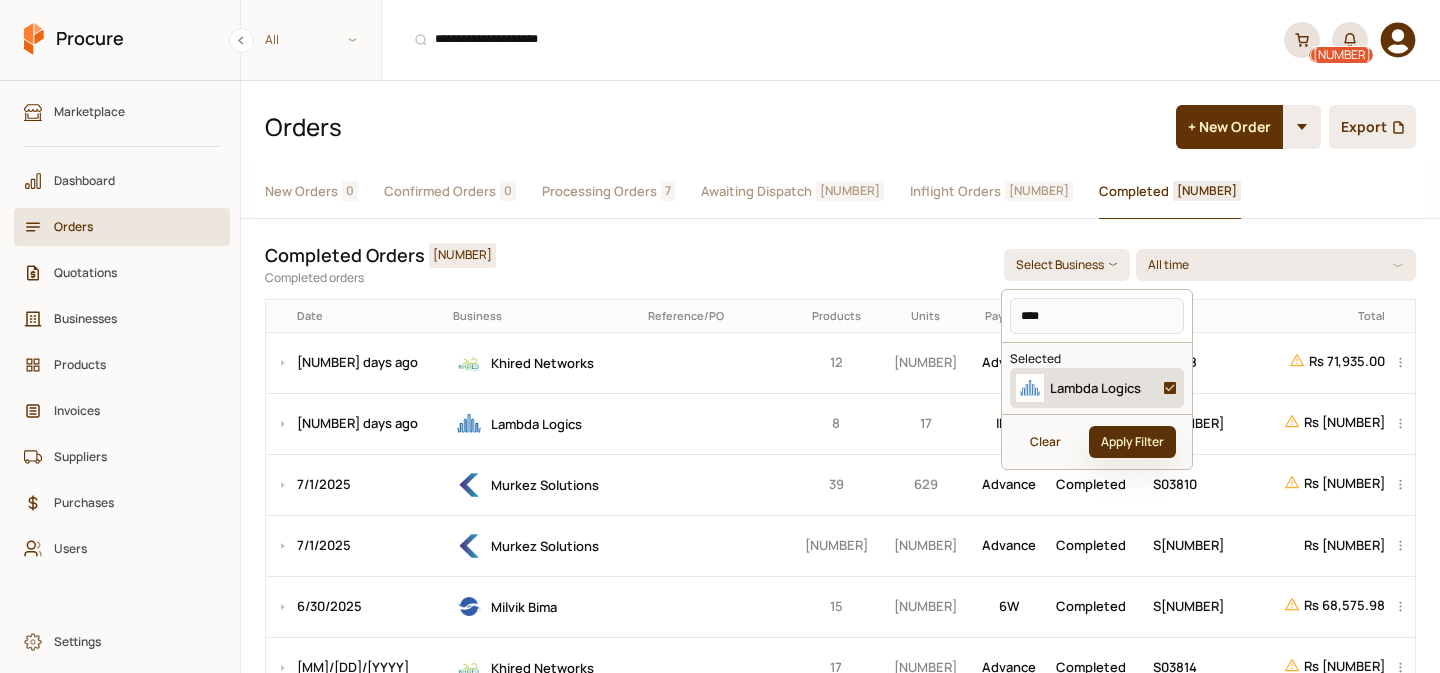click on "Apply Filter" 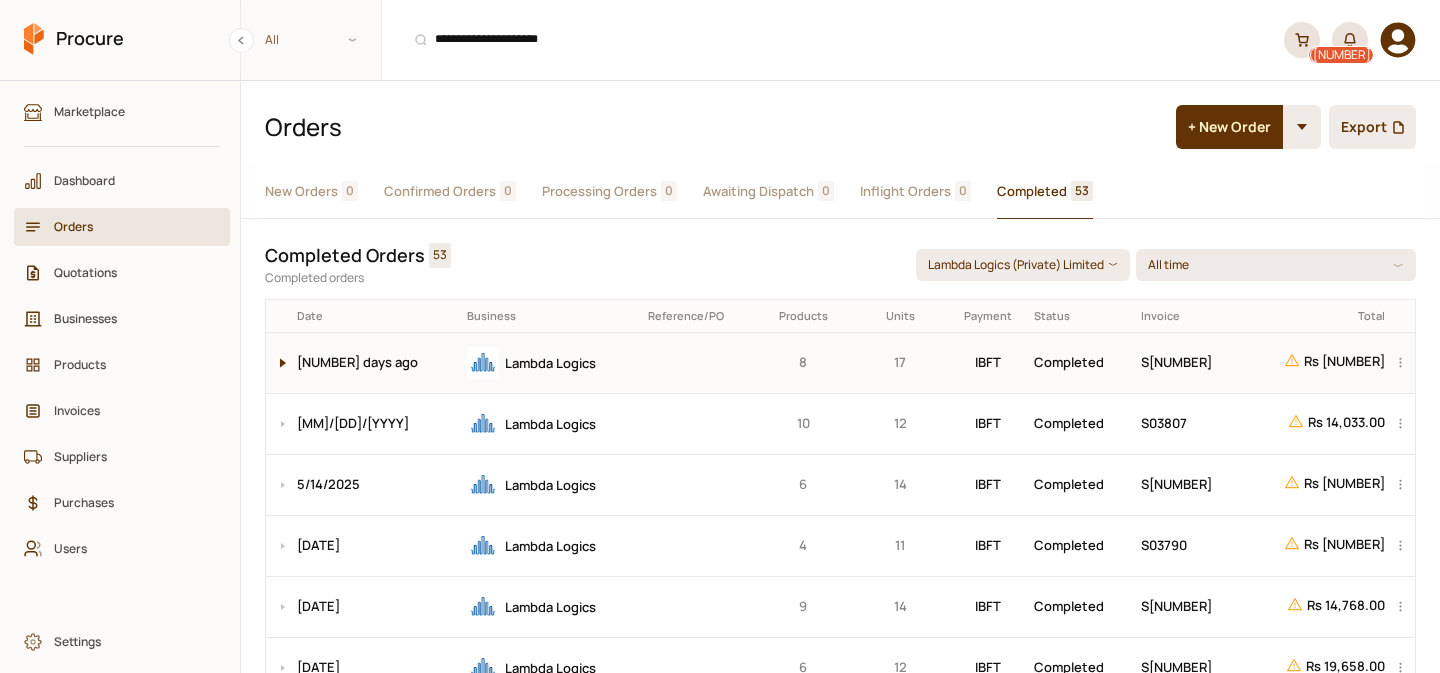 click at bounding box center (278, 363) 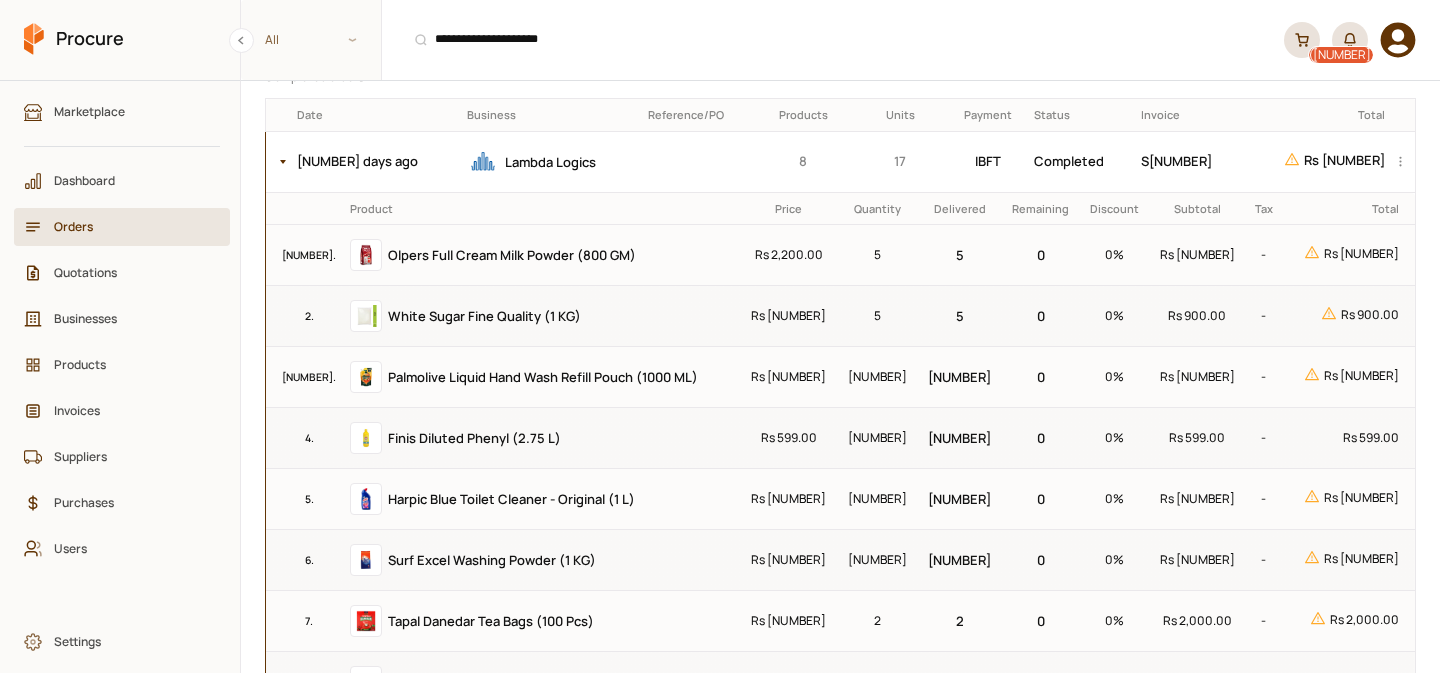 scroll, scrollTop: 181, scrollLeft: 0, axis: vertical 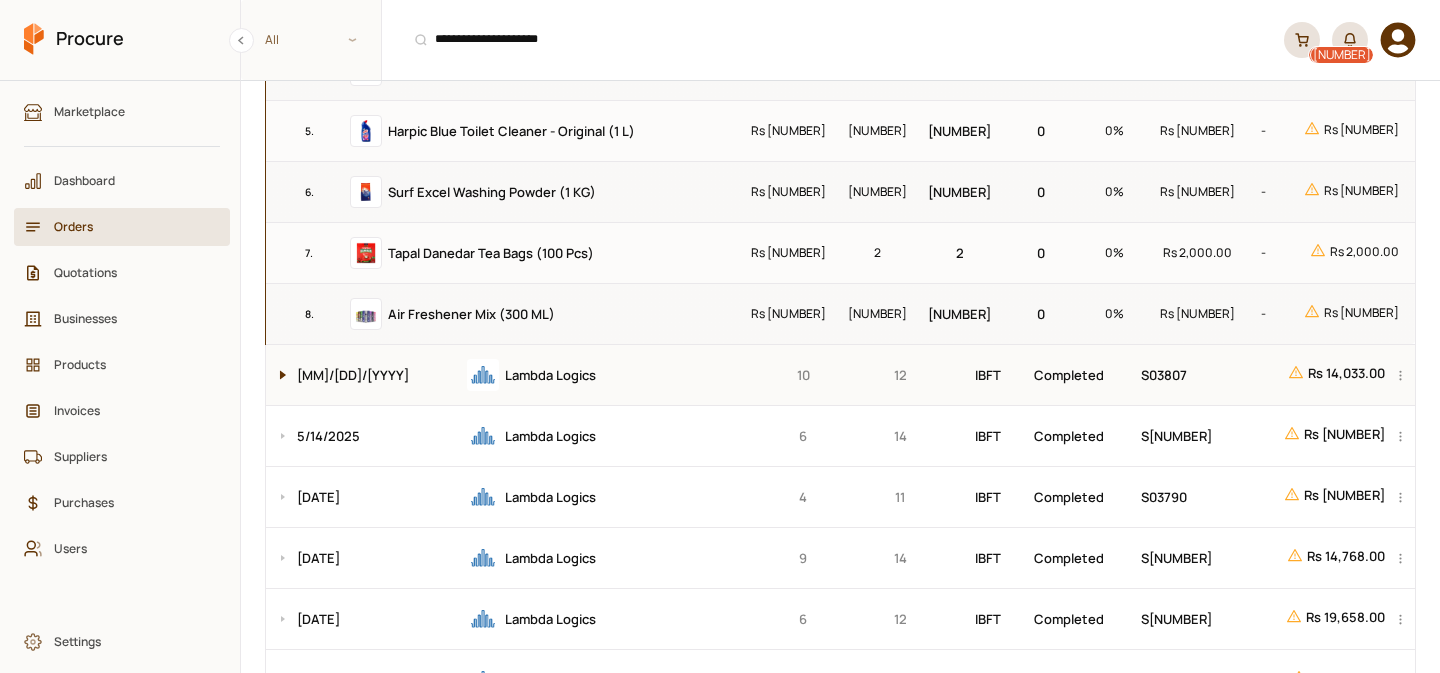 click at bounding box center [278, 375] 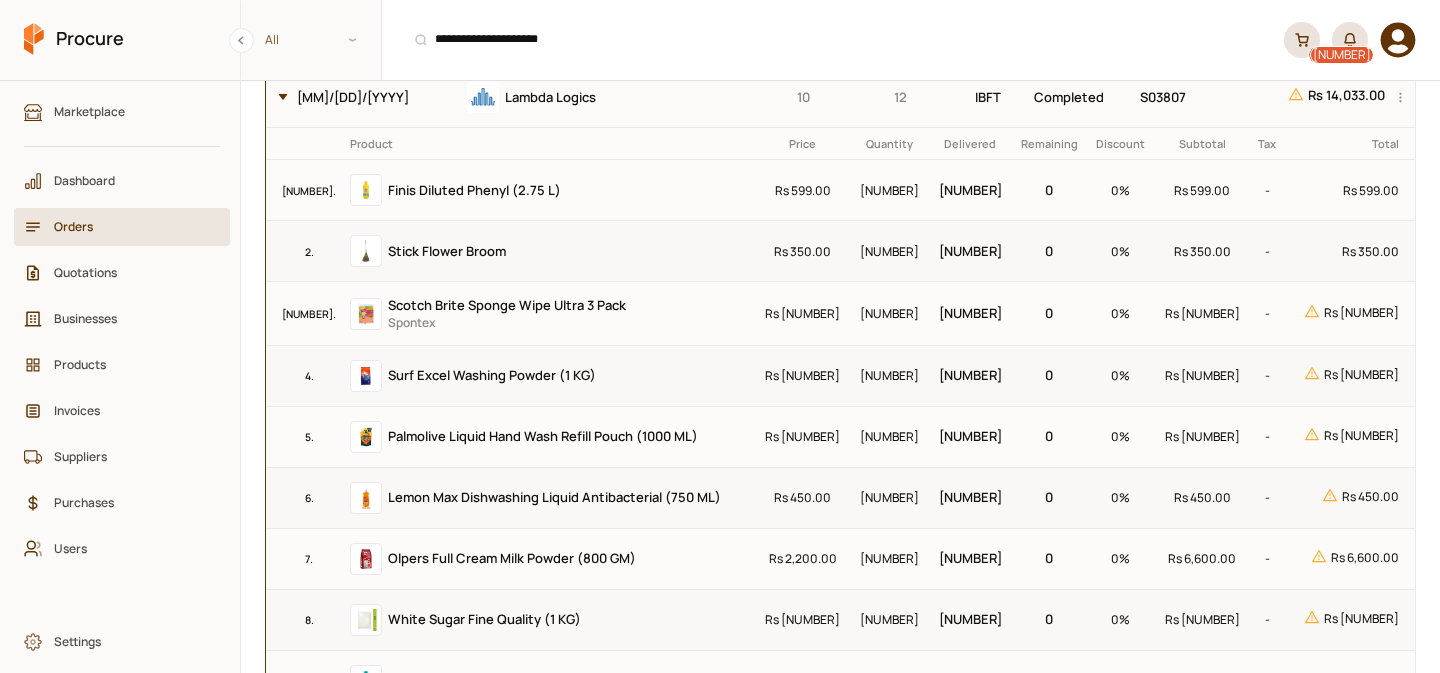 scroll, scrollTop: 863, scrollLeft: 0, axis: vertical 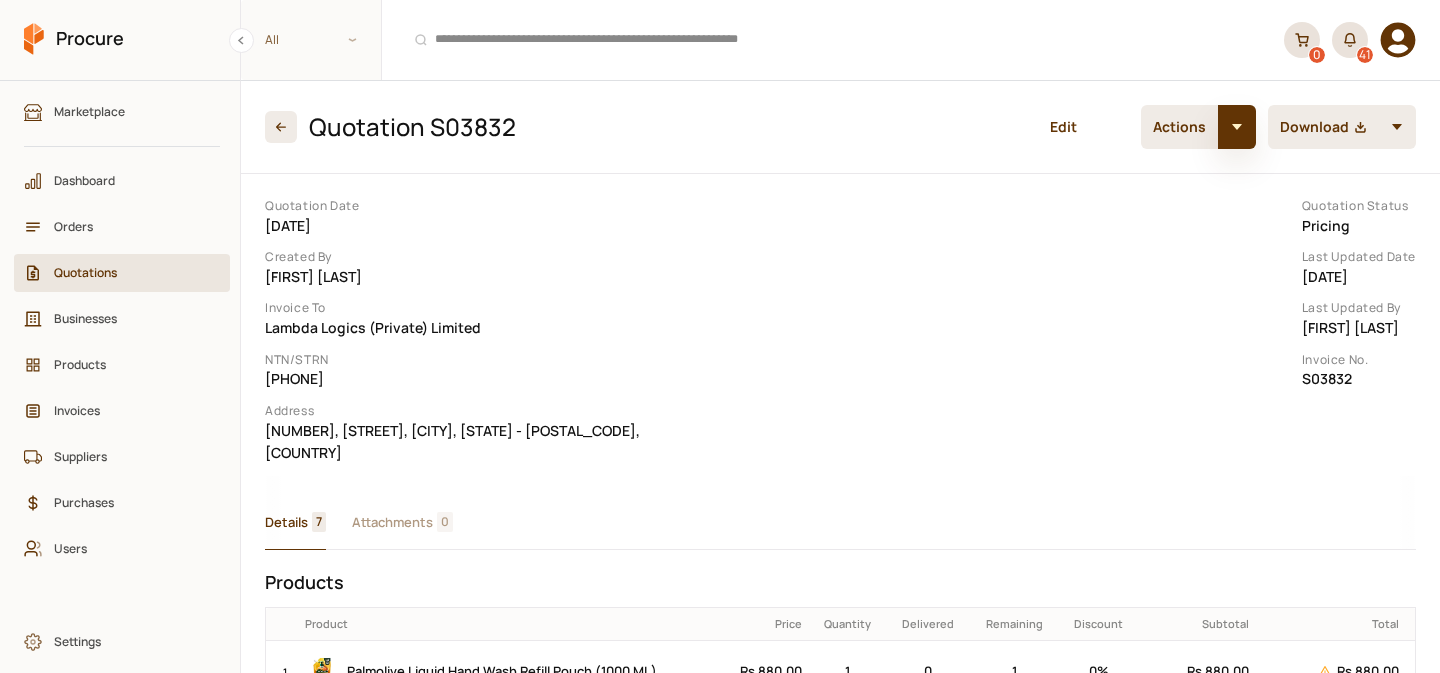 click at bounding box center [1237, 127] 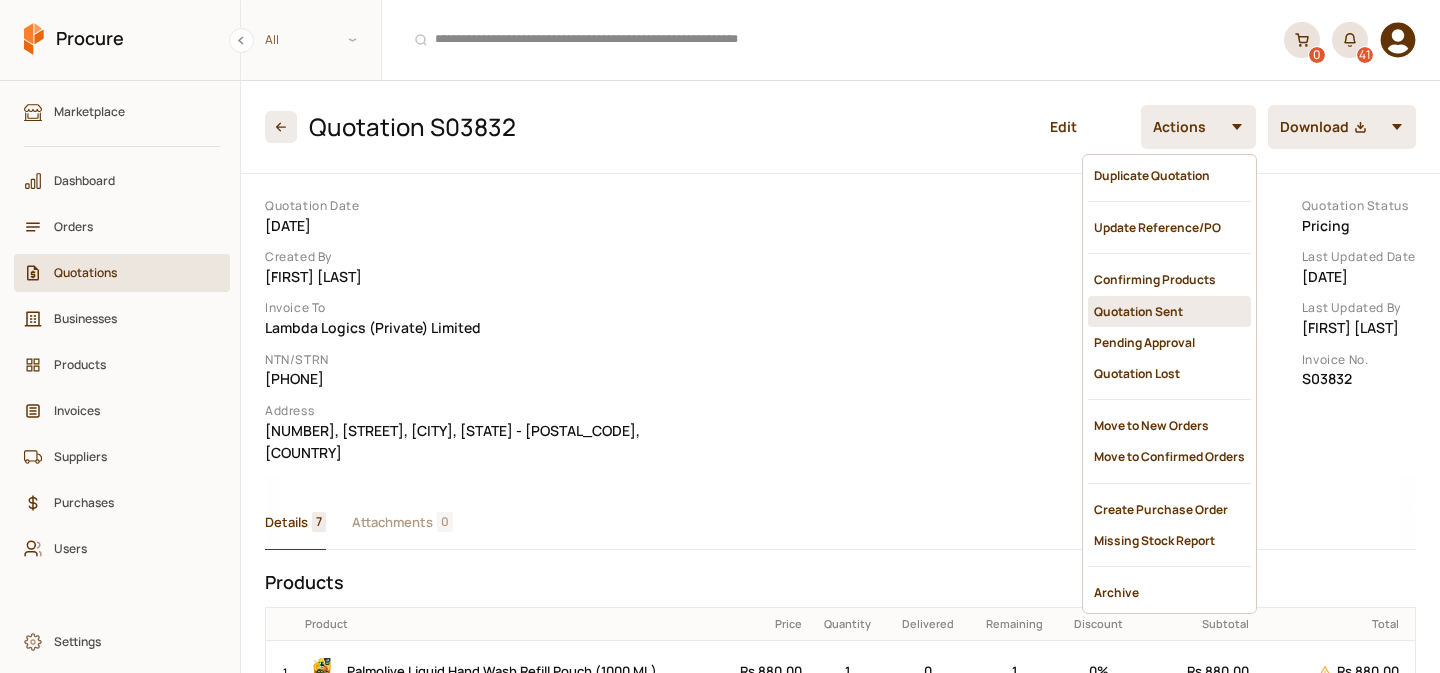 click on "Quotation Sent" at bounding box center (1169, 311) 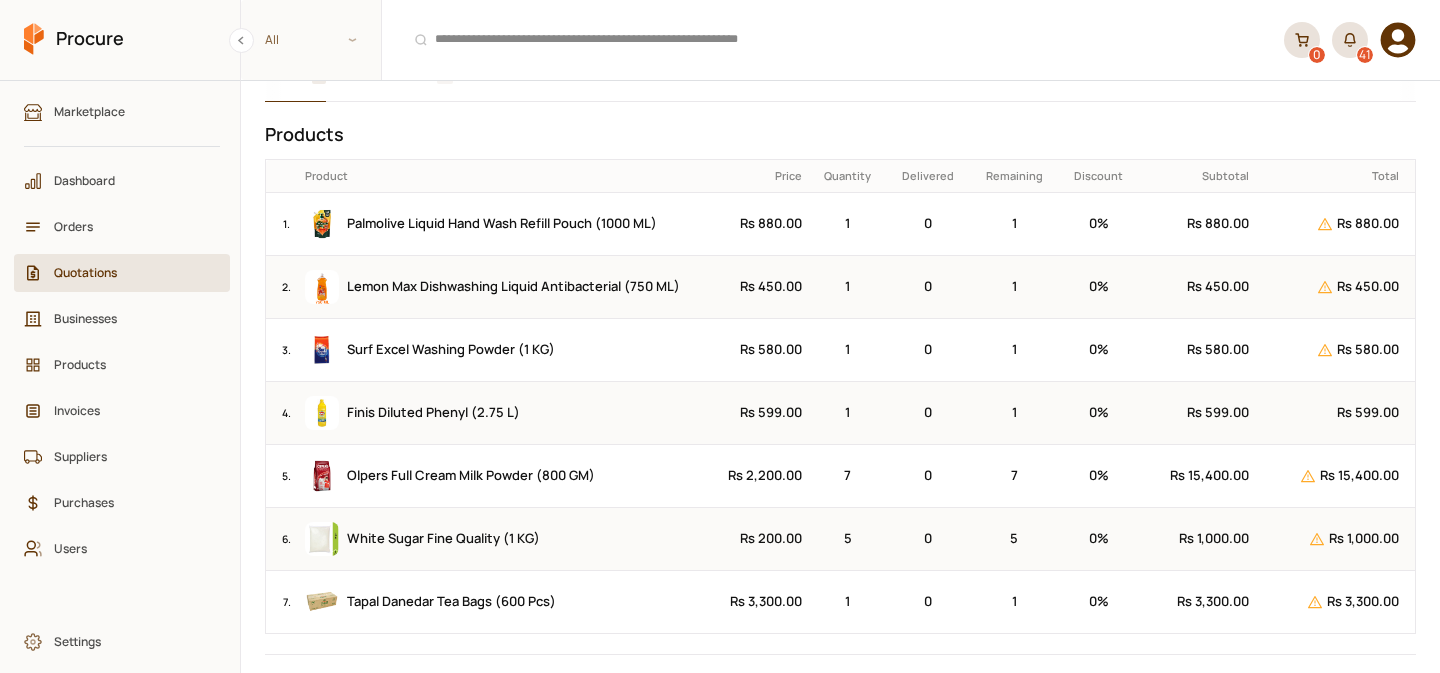 scroll, scrollTop: 449, scrollLeft: 0, axis: vertical 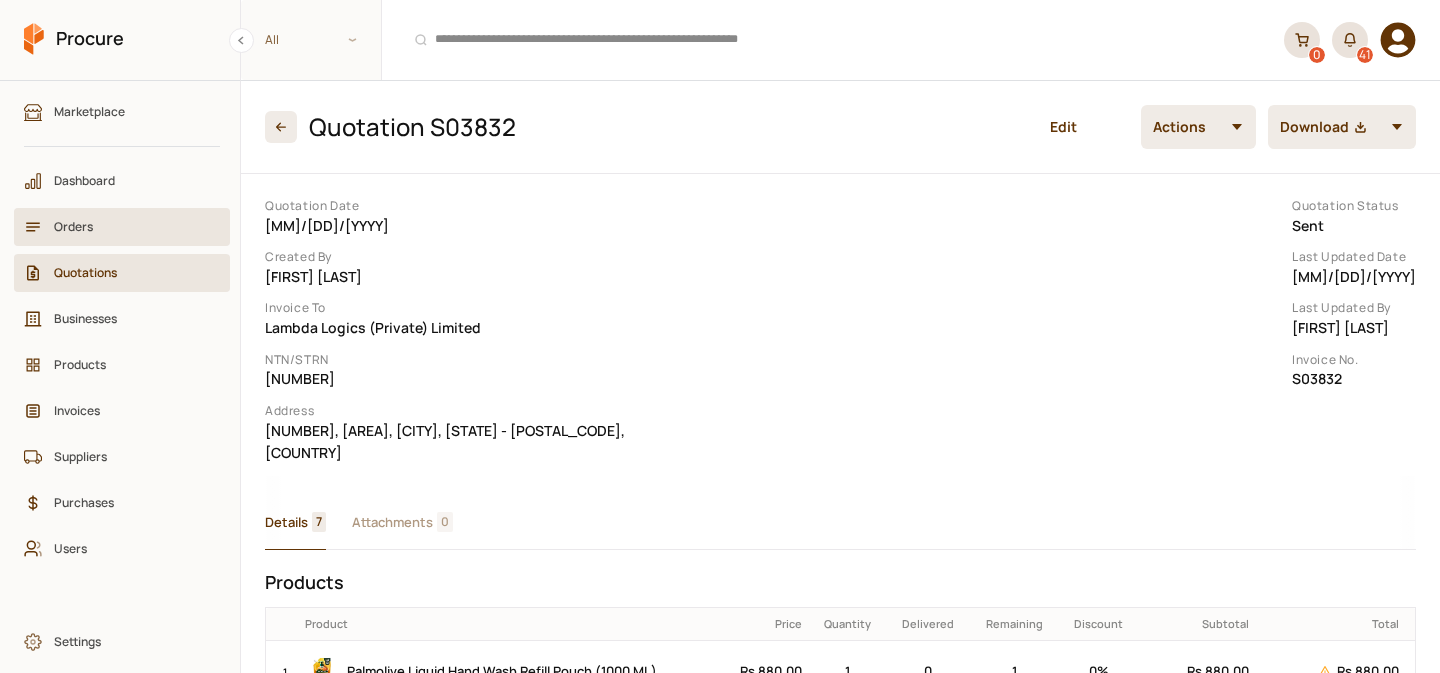 click on "Orders" at bounding box center [129, 226] 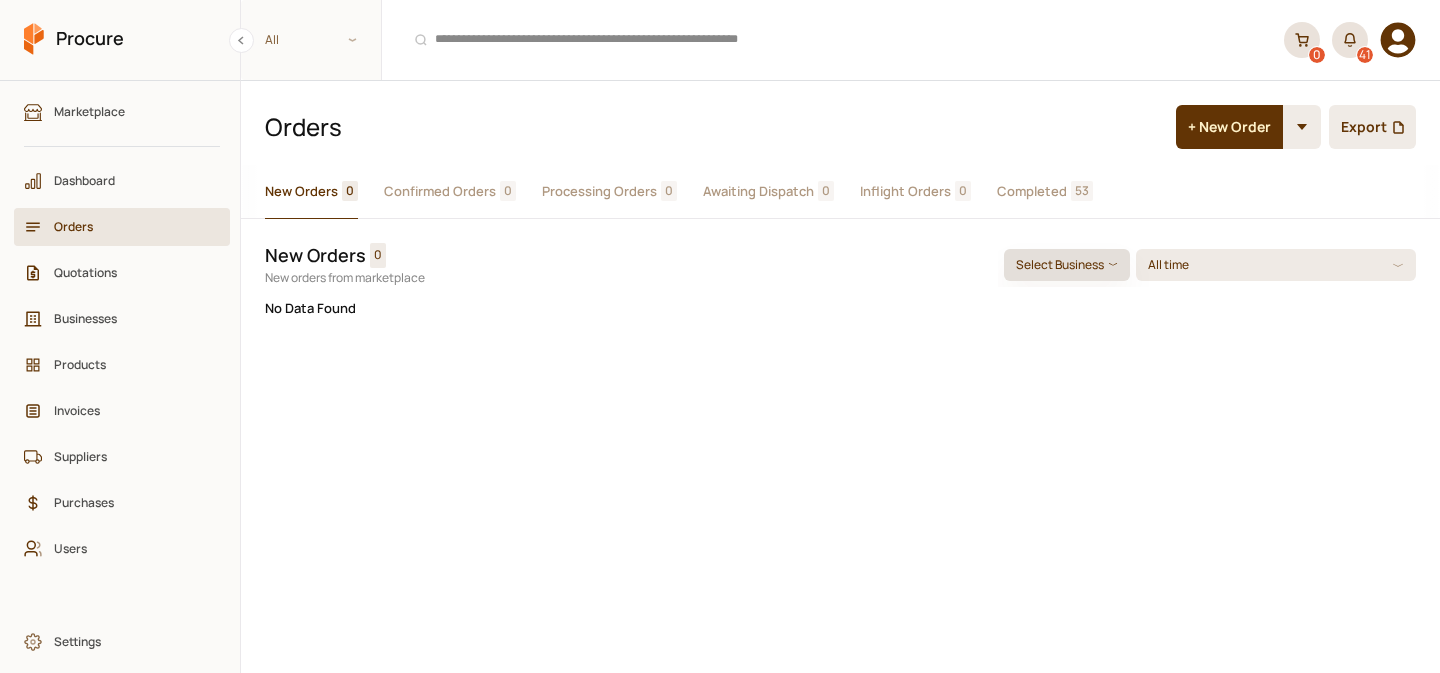 click on "Select Business" at bounding box center [1067, 265] 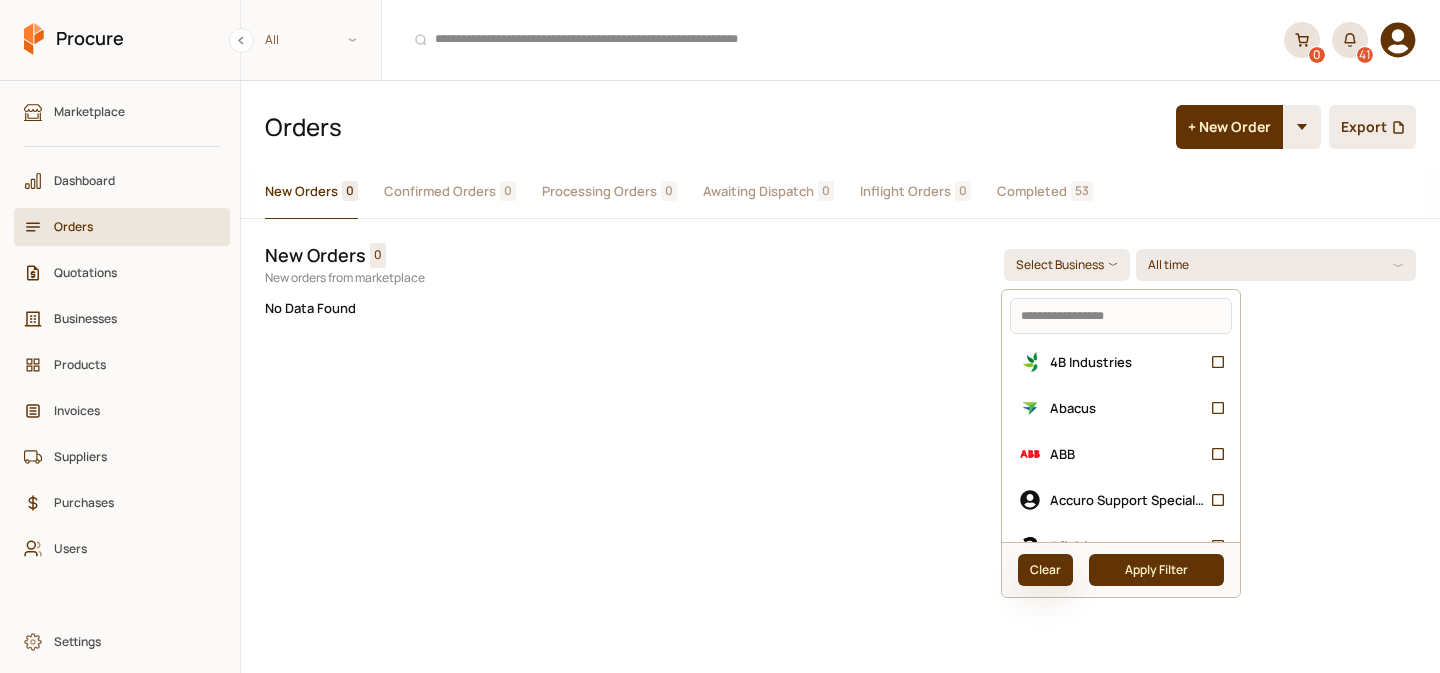 click on "Clear" 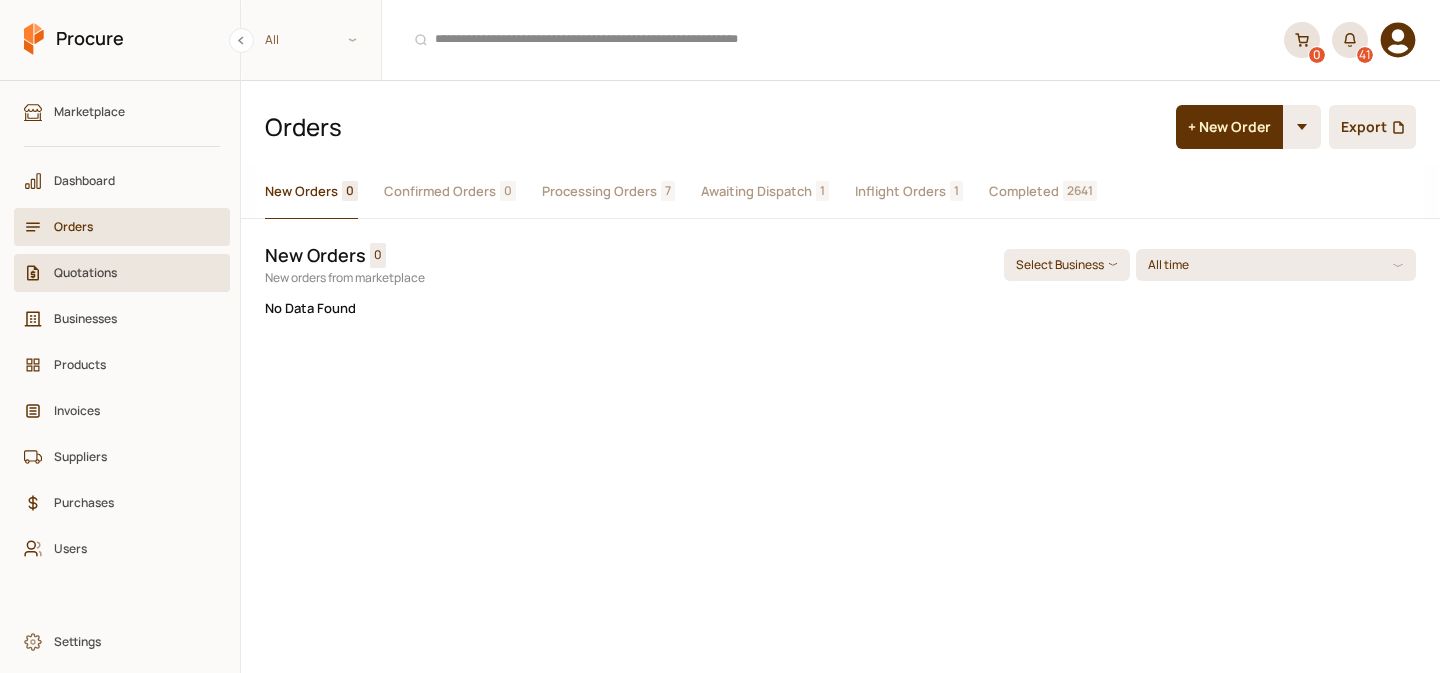 click on "Quotations" at bounding box center (129, 272) 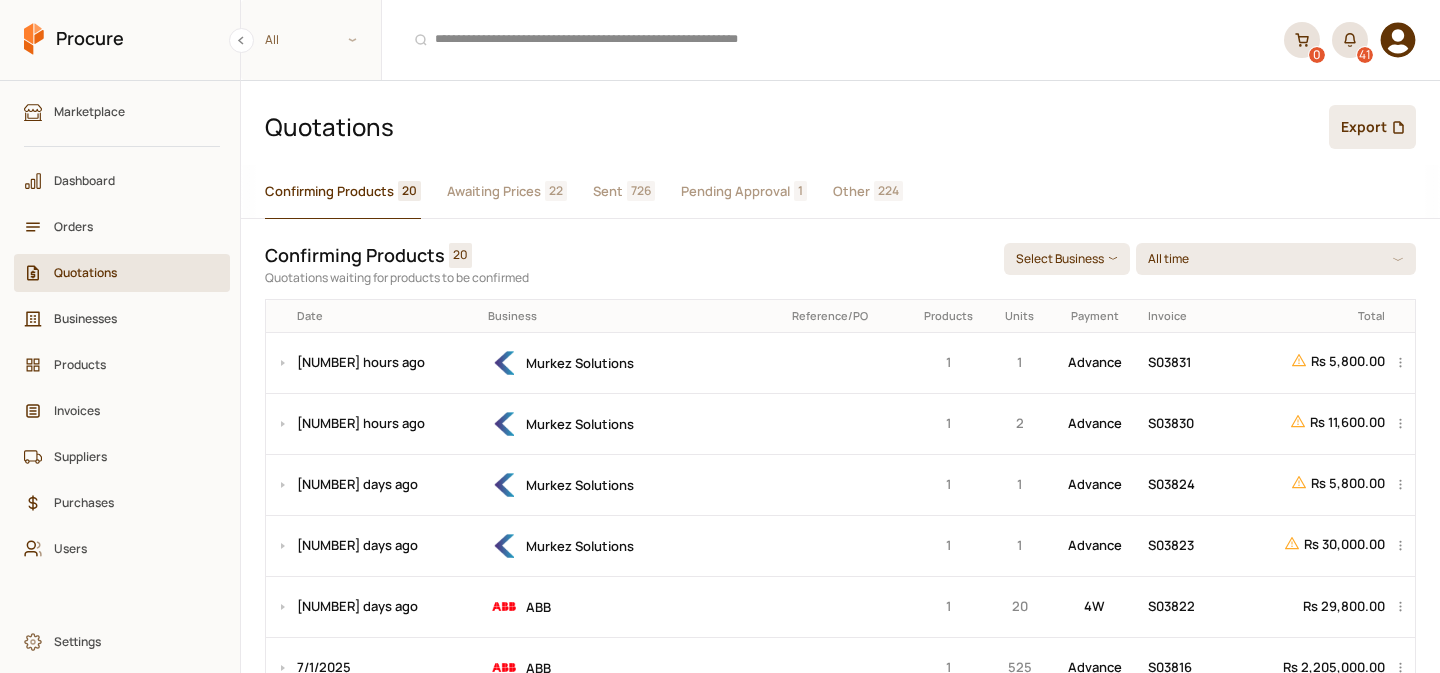click on "Sent" at bounding box center [608, 191] 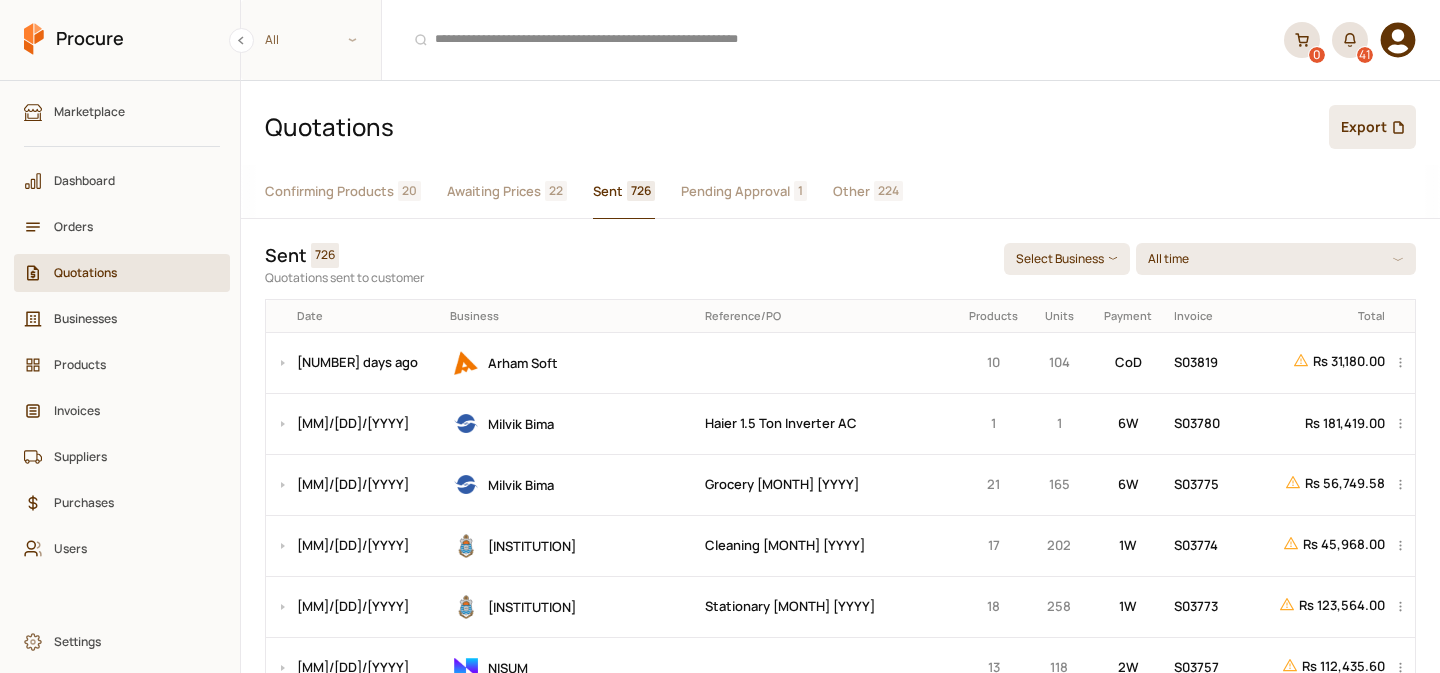 click on "Awaiting Prices" at bounding box center (494, 191) 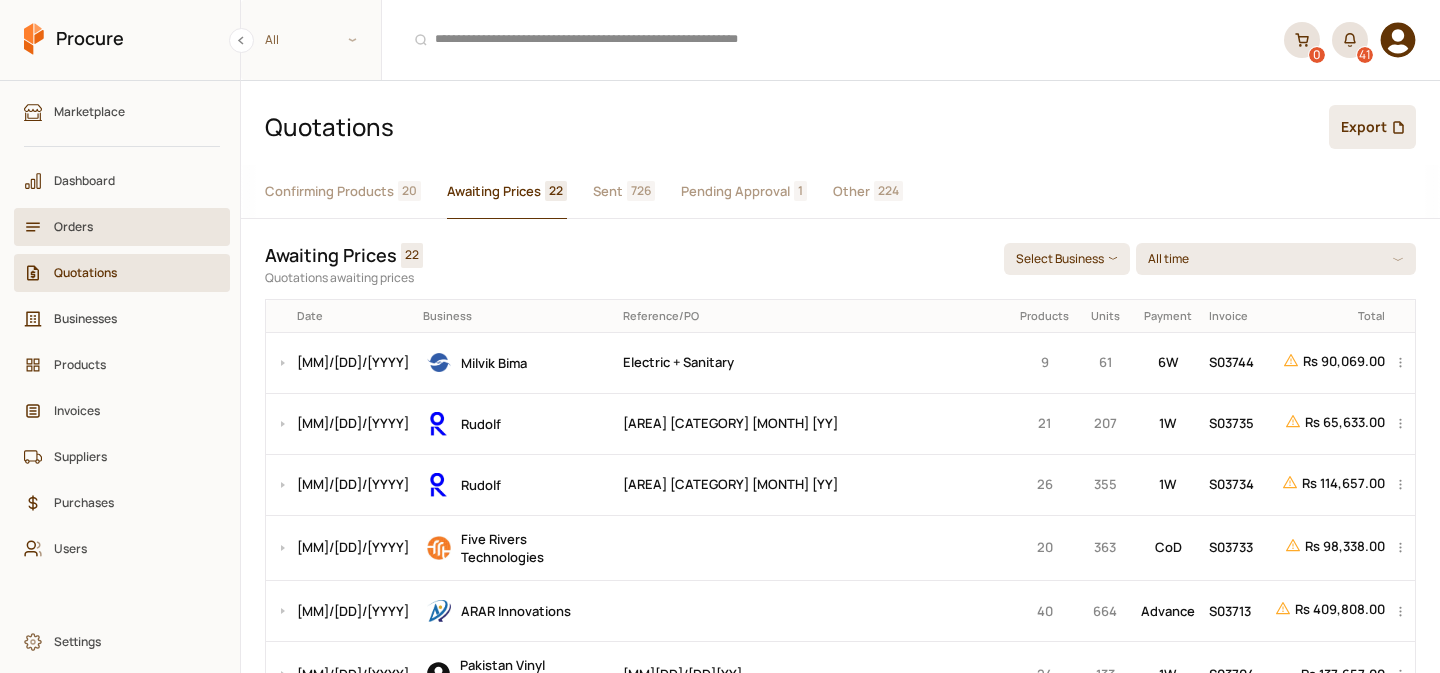click on "Orders" at bounding box center (122, 227) 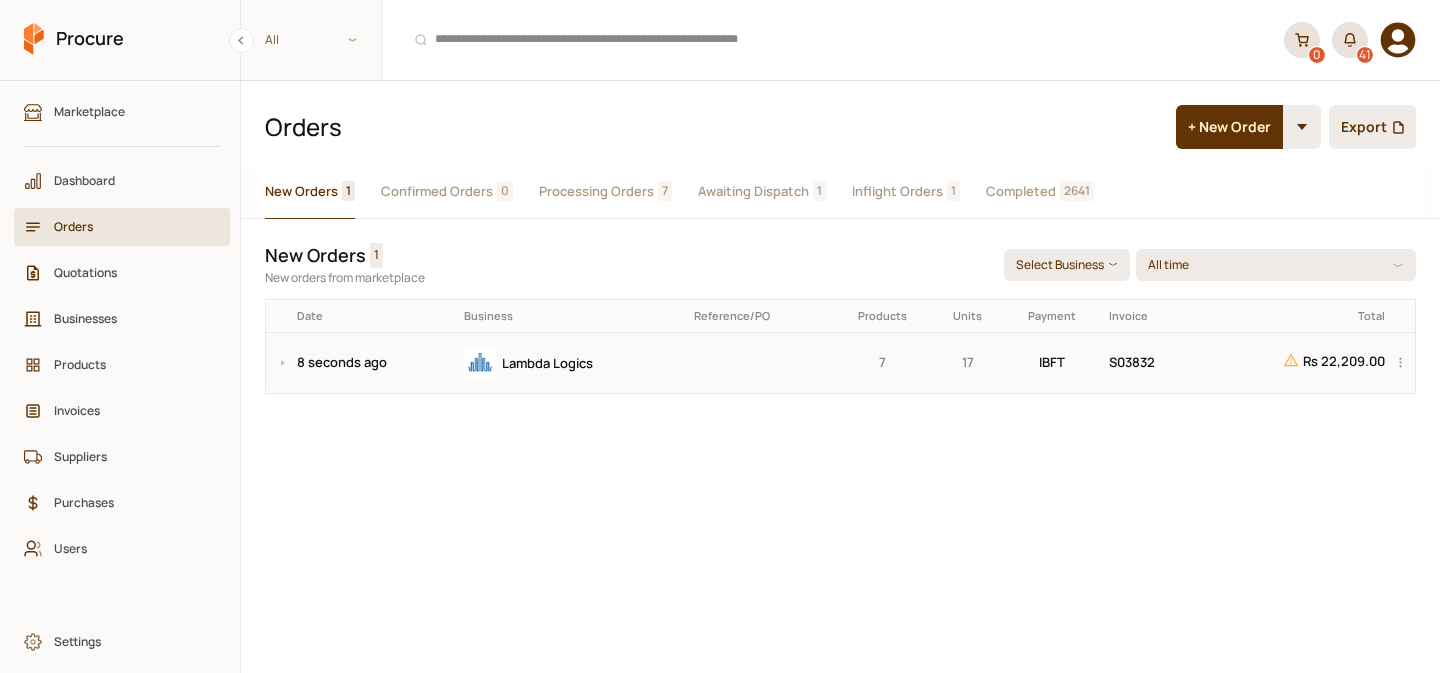 click at bounding box center (759, 362) 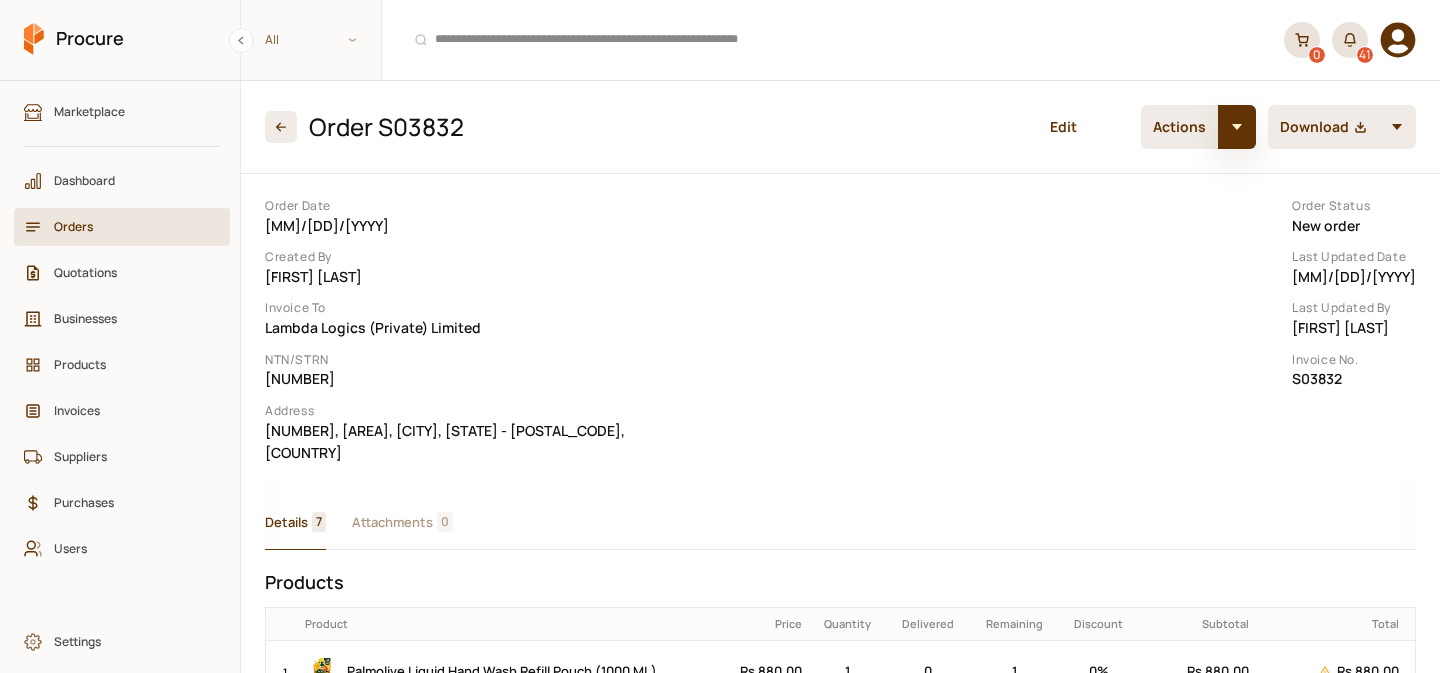 click at bounding box center (1237, 127) 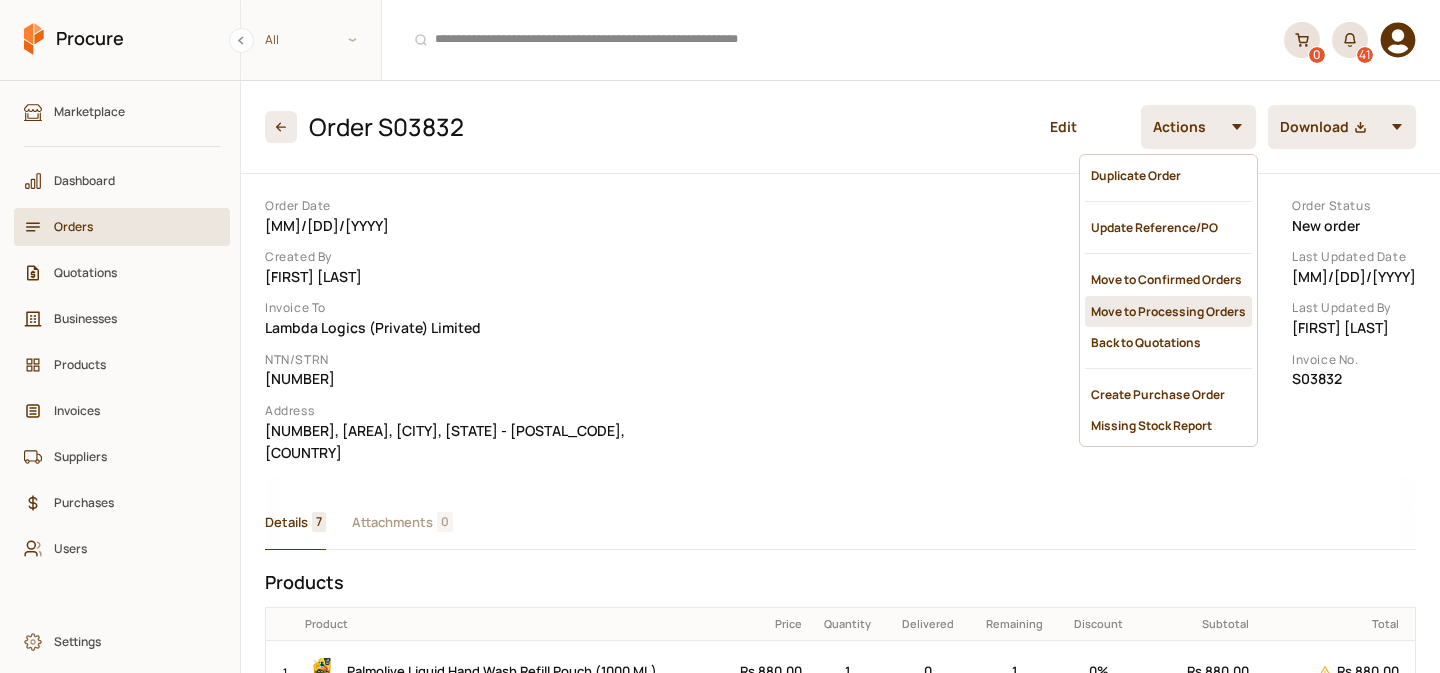 click on "Move to Processing Orders" at bounding box center (1168, 311) 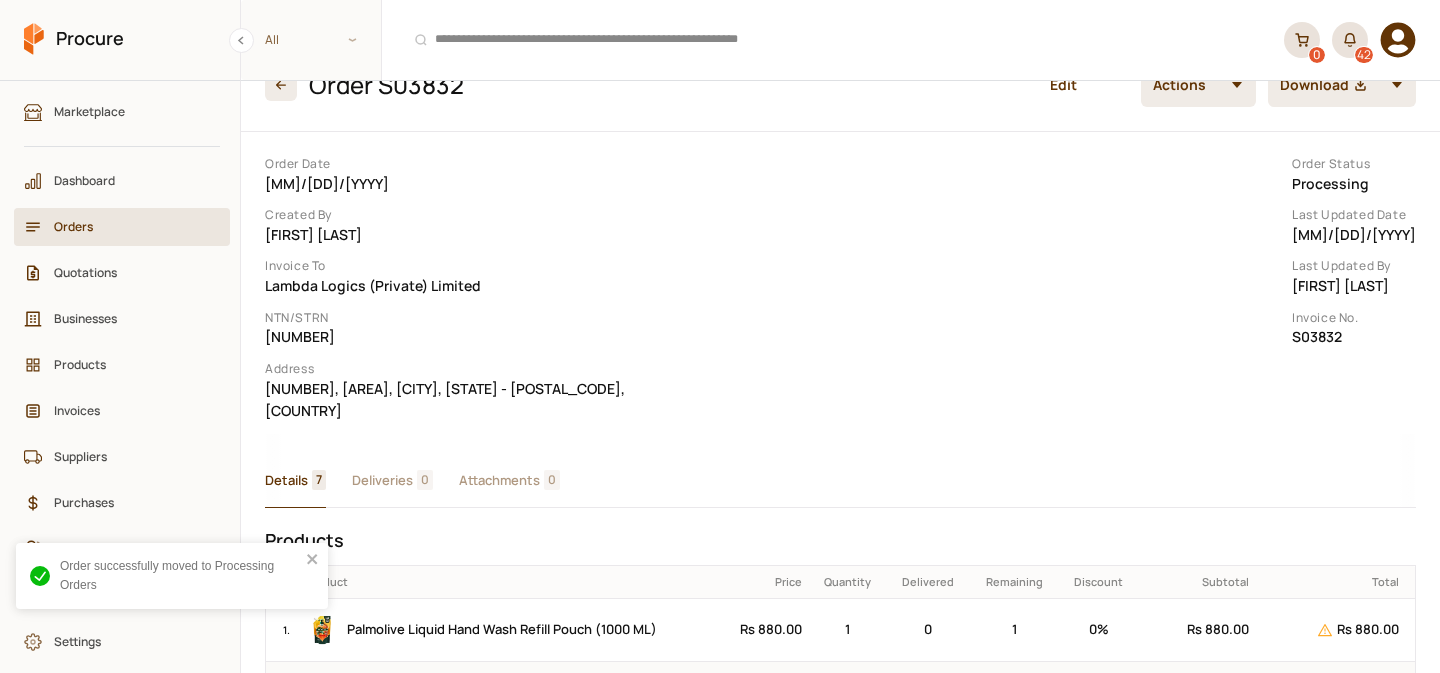 scroll, scrollTop: 0, scrollLeft: 0, axis: both 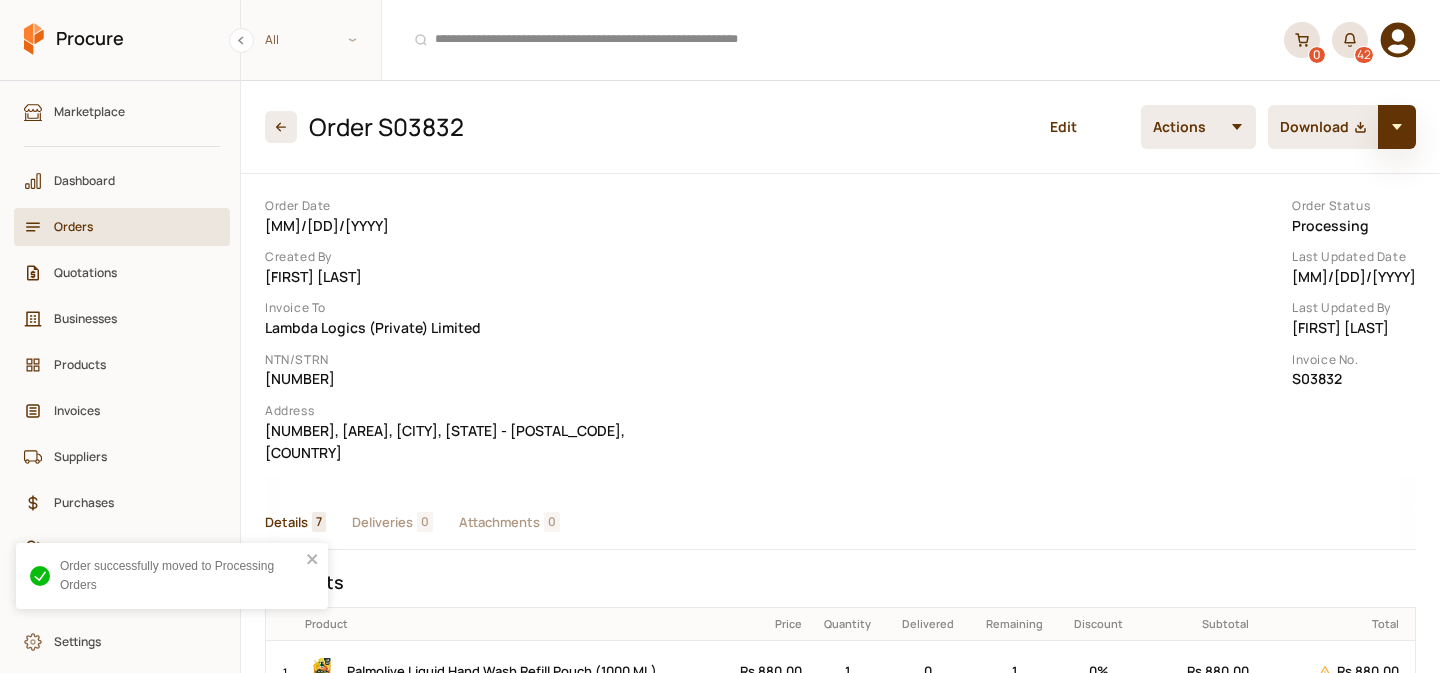 click at bounding box center (1397, 127) 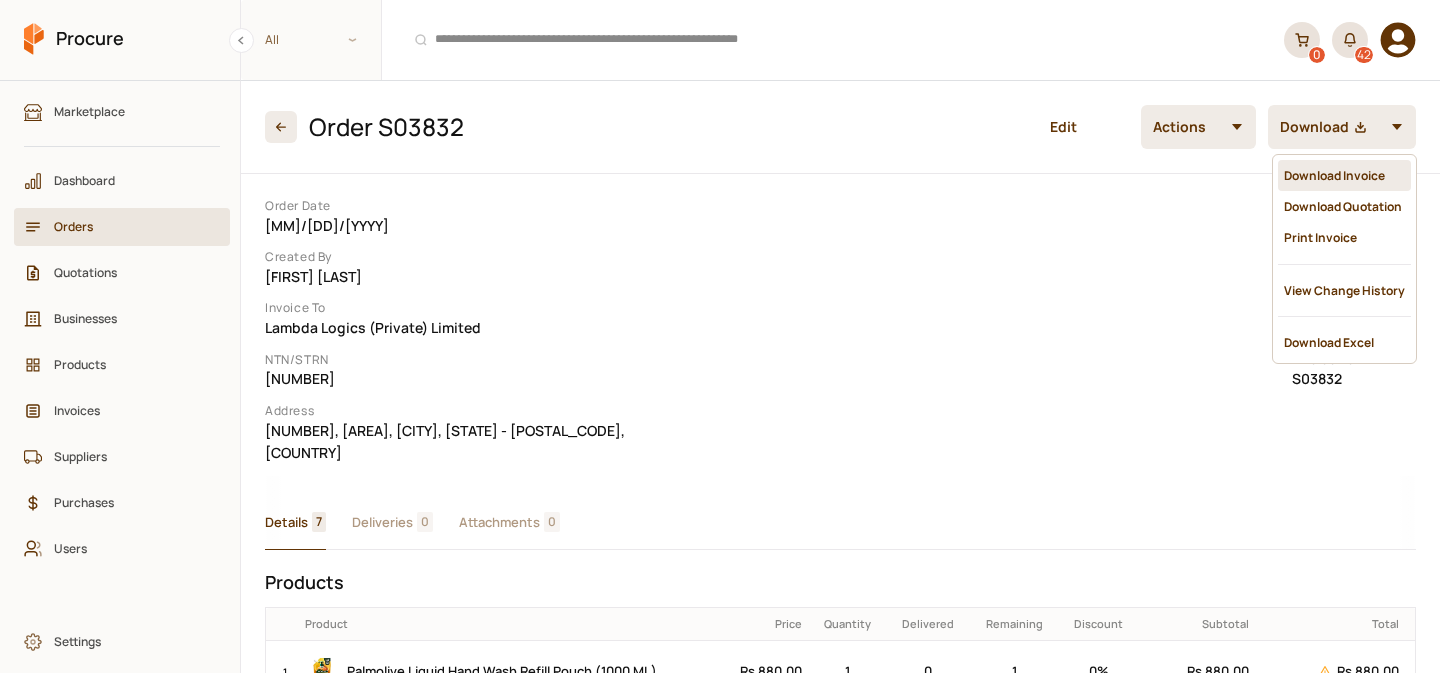 click on "Download Invoice" at bounding box center [1344, 175] 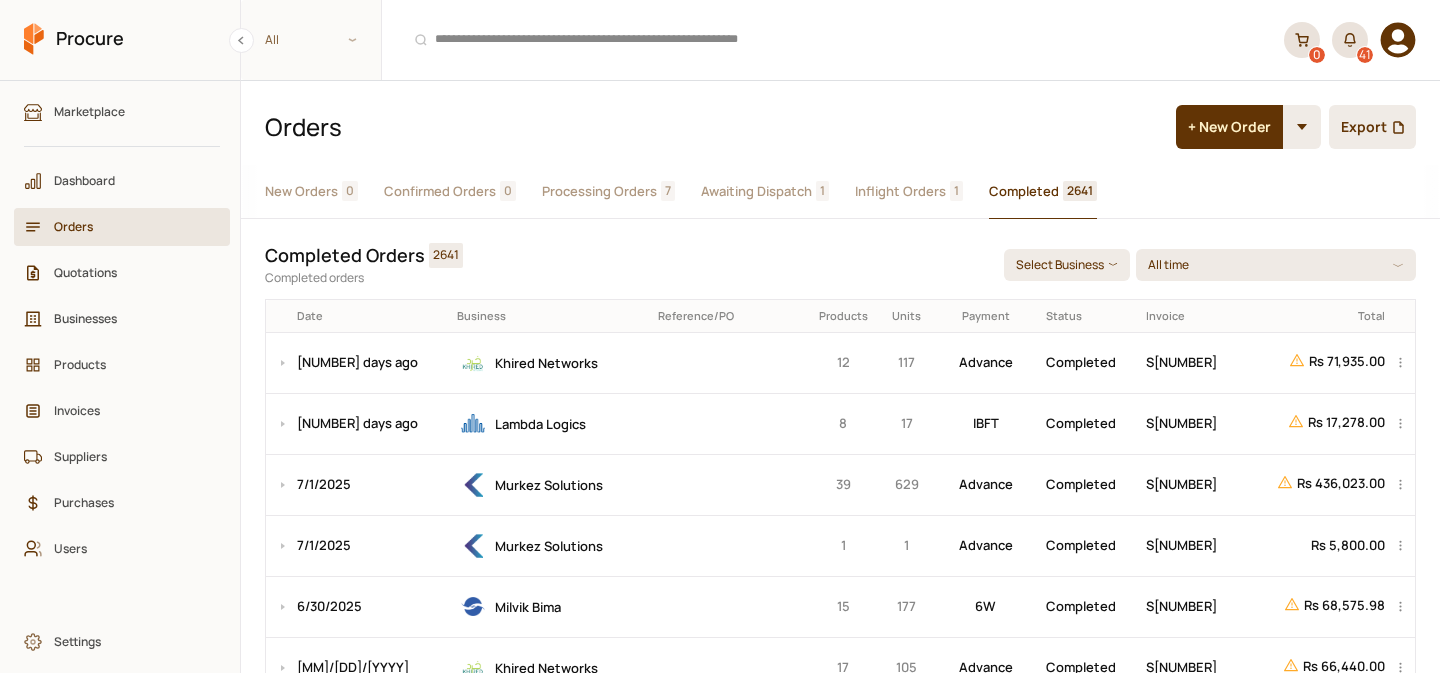 scroll, scrollTop: 0, scrollLeft: 0, axis: both 